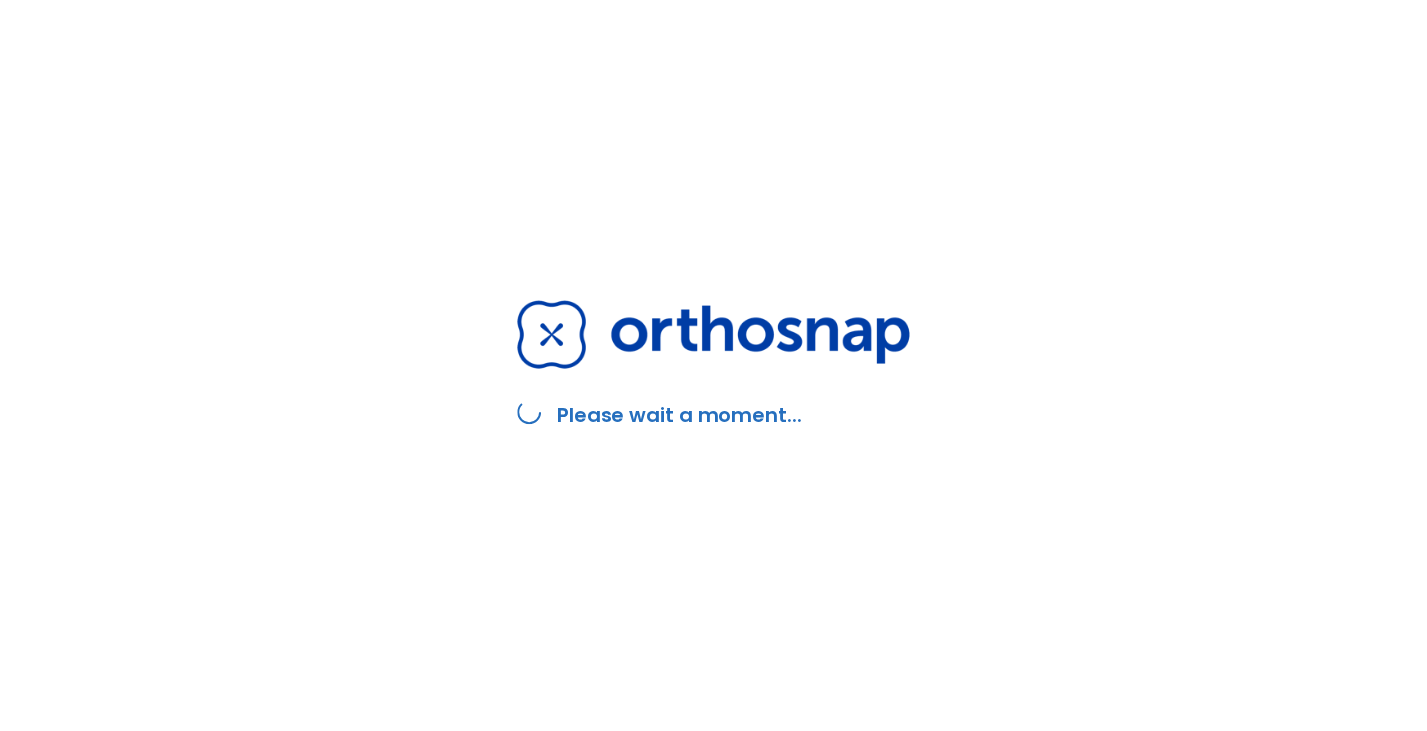 scroll, scrollTop: 0, scrollLeft: 0, axis: both 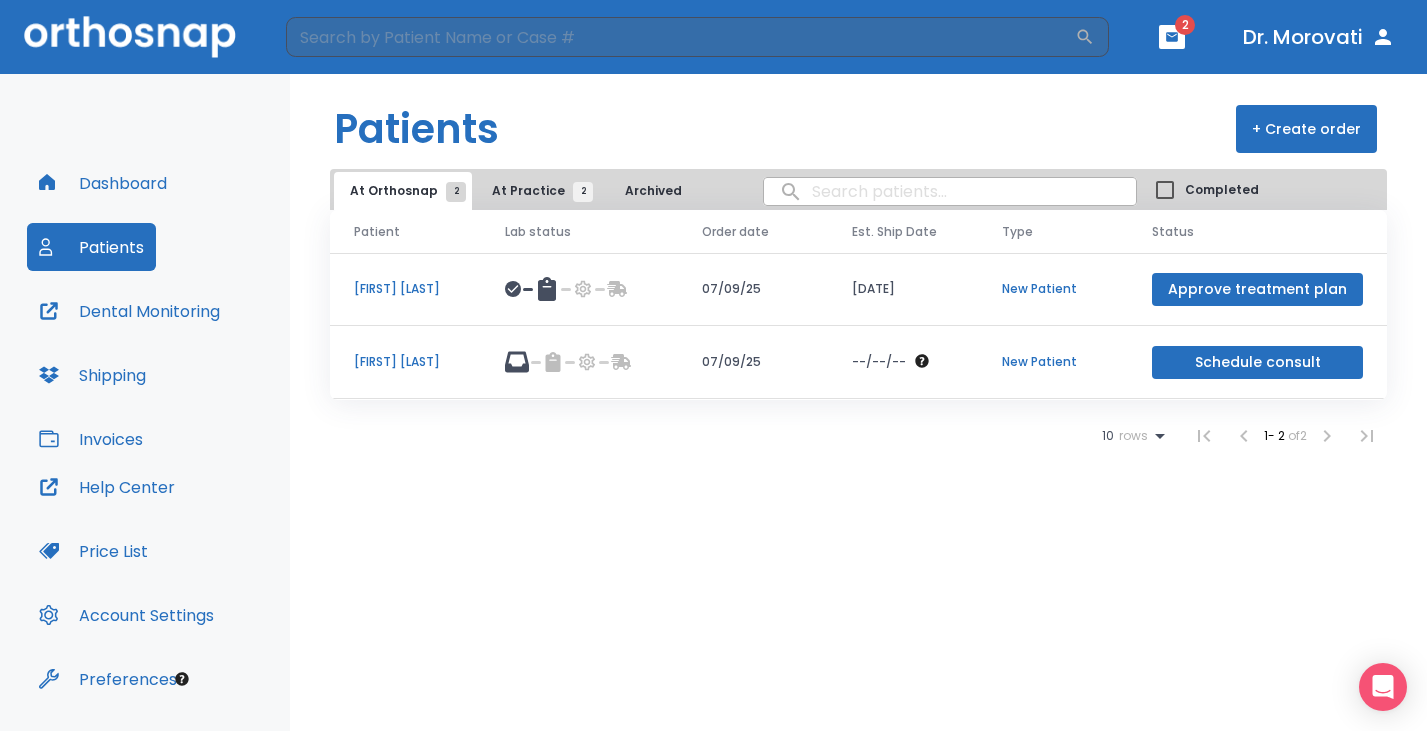 click on "Patients" at bounding box center (91, 247) 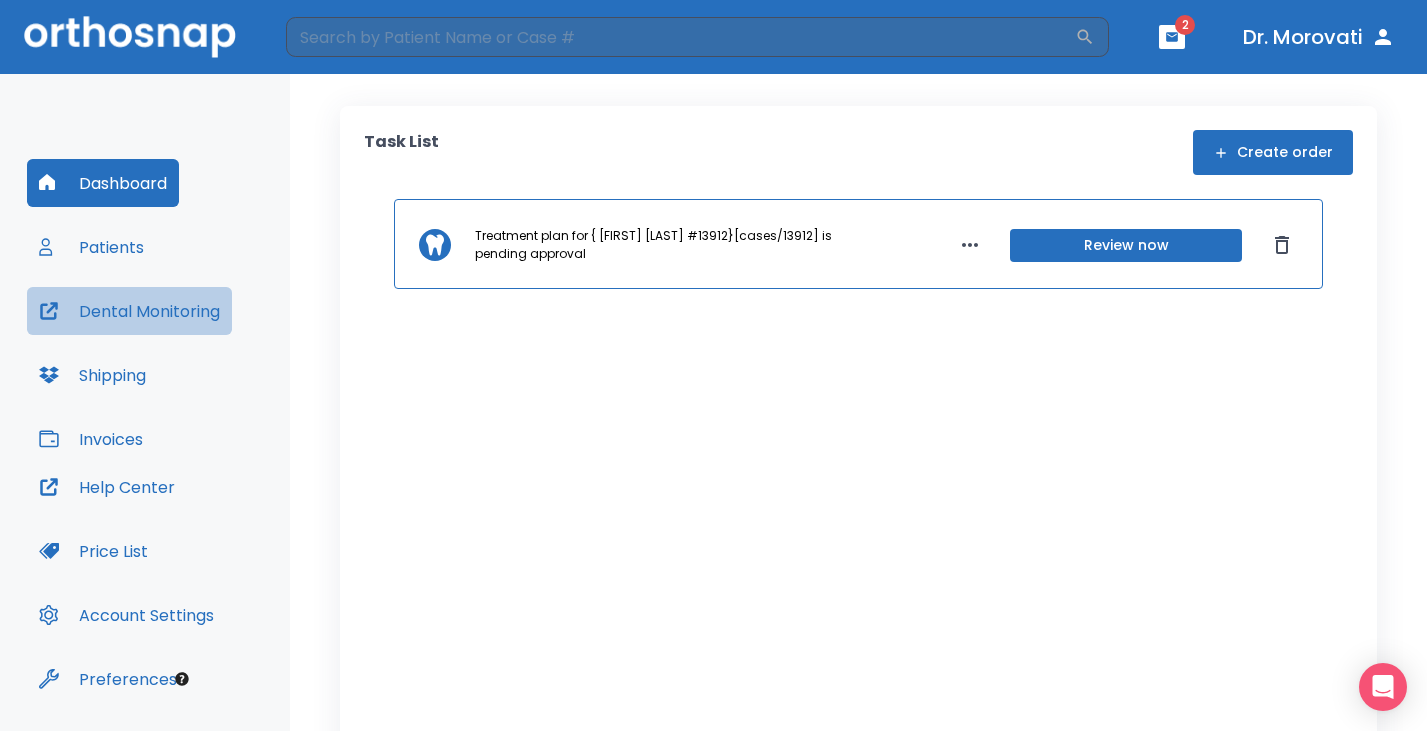 click on "Dental Monitoring" at bounding box center [129, 311] 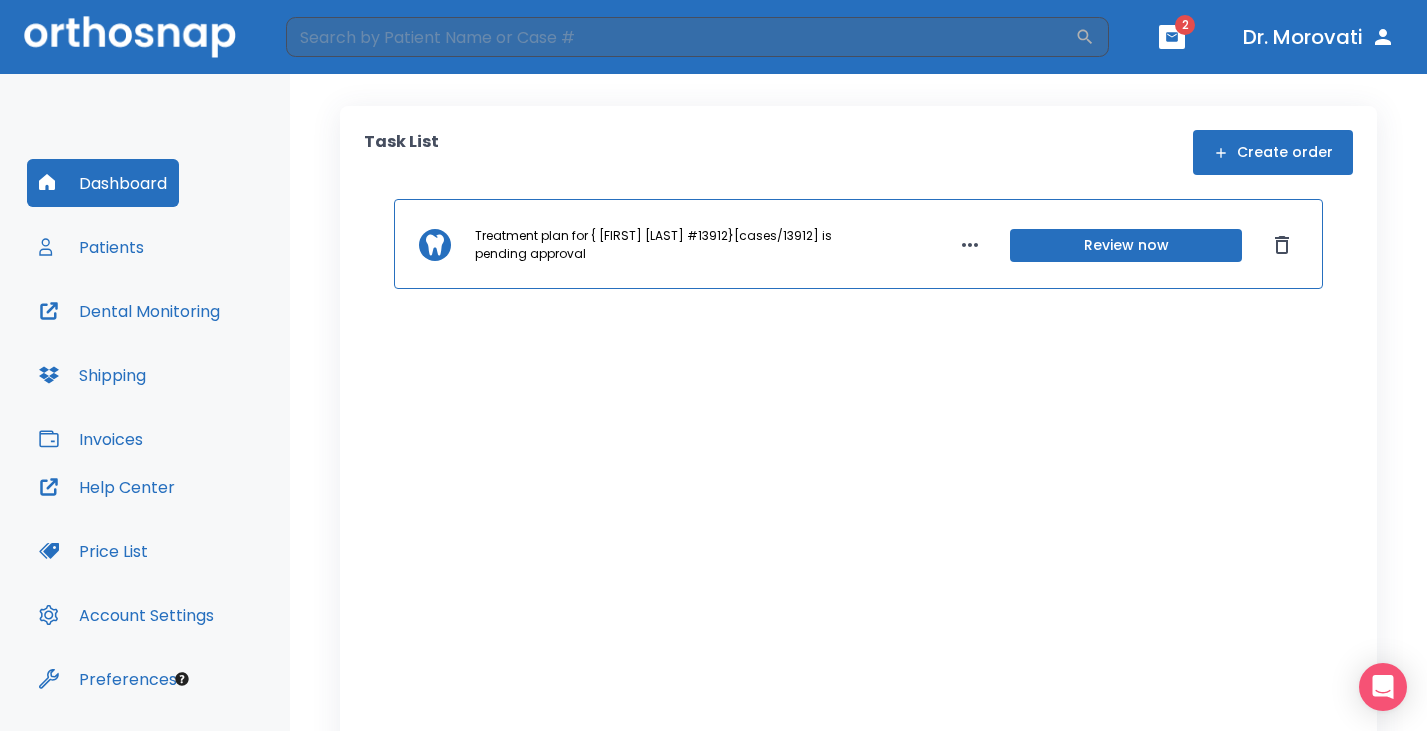 click on "Patients" at bounding box center [91, 247] 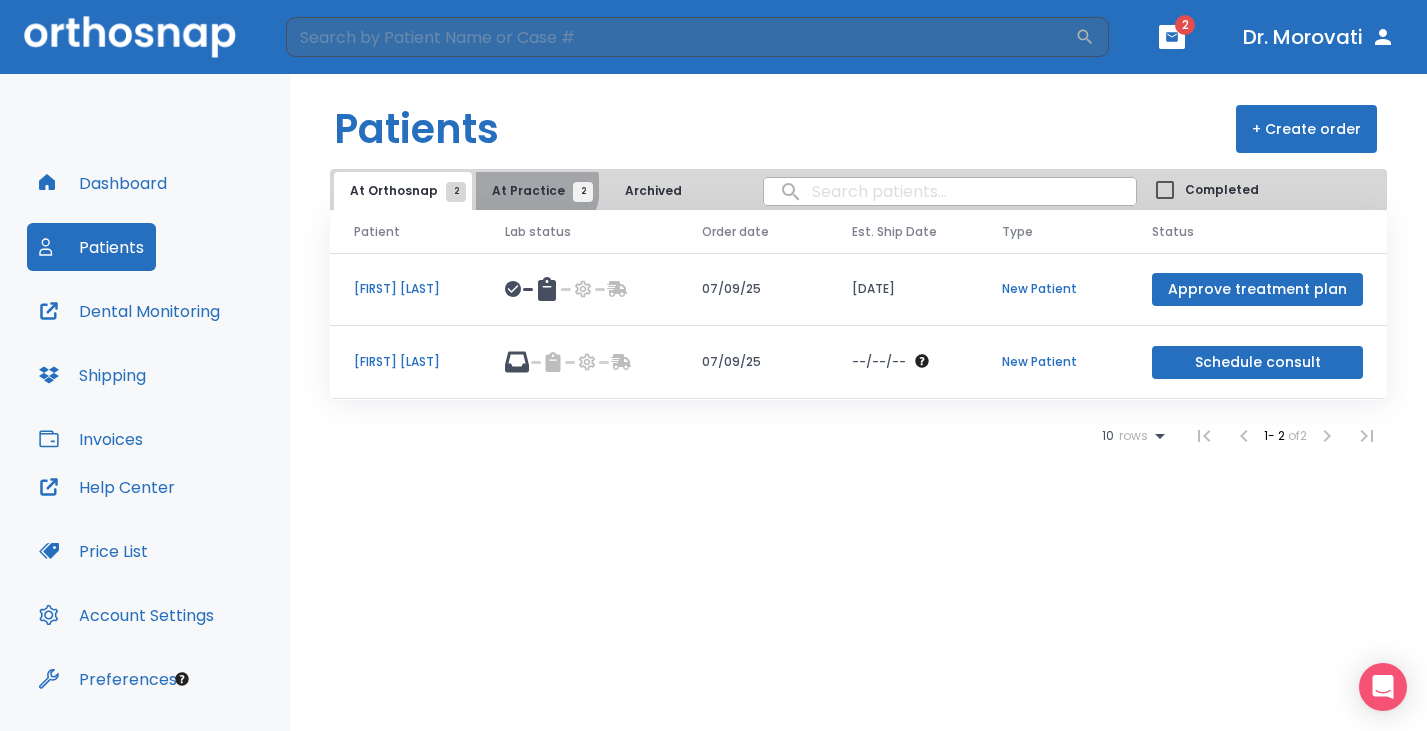 click on "At Practice 2" at bounding box center (537, 191) 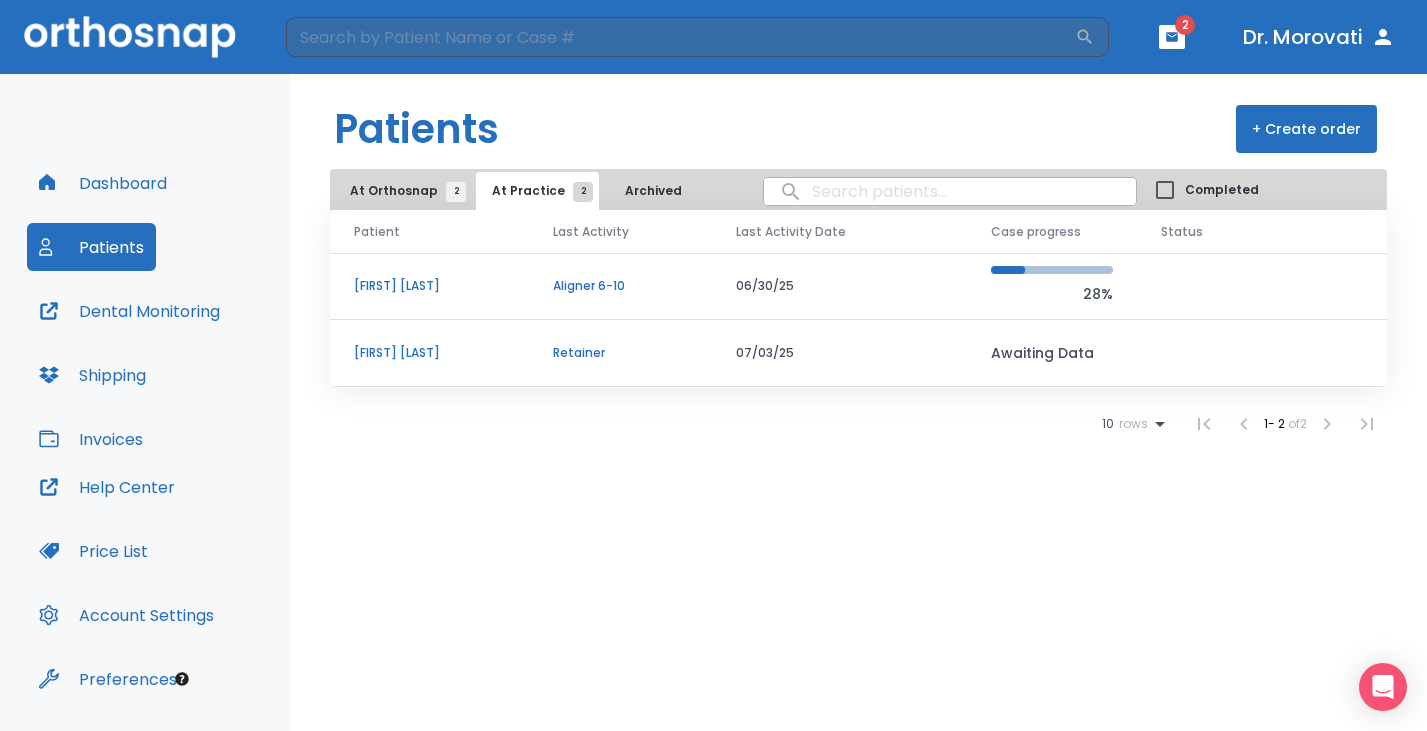 click on "Aligner 6-10" at bounding box center [621, 286] 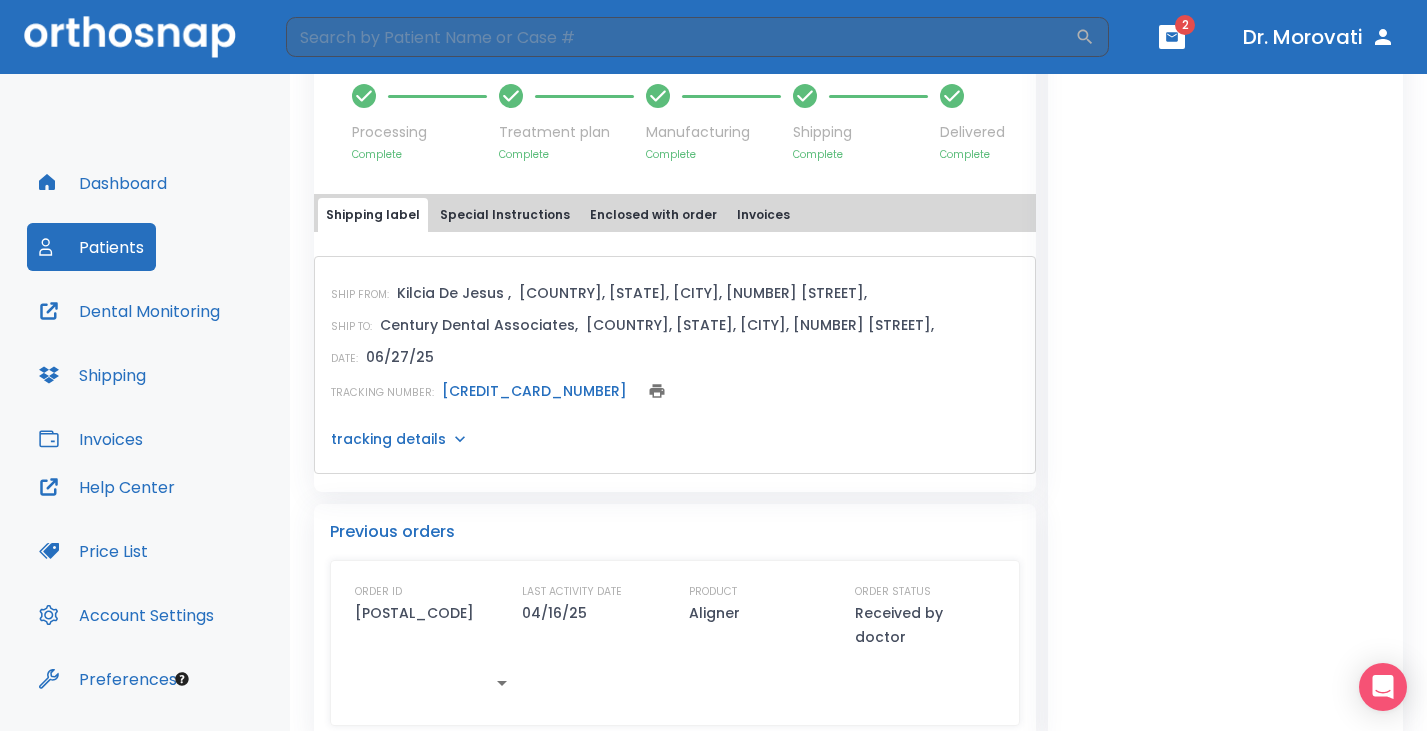 scroll, scrollTop: 827, scrollLeft: 0, axis: vertical 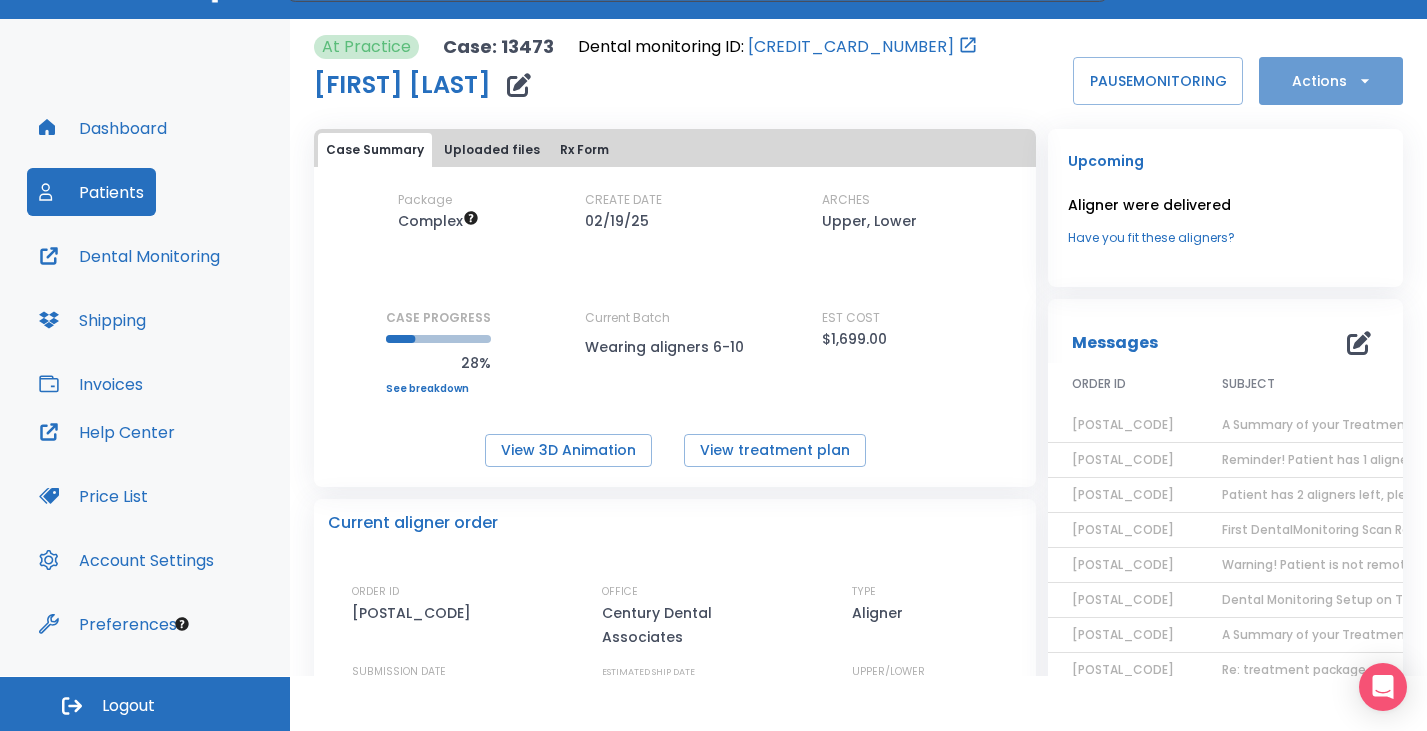 click 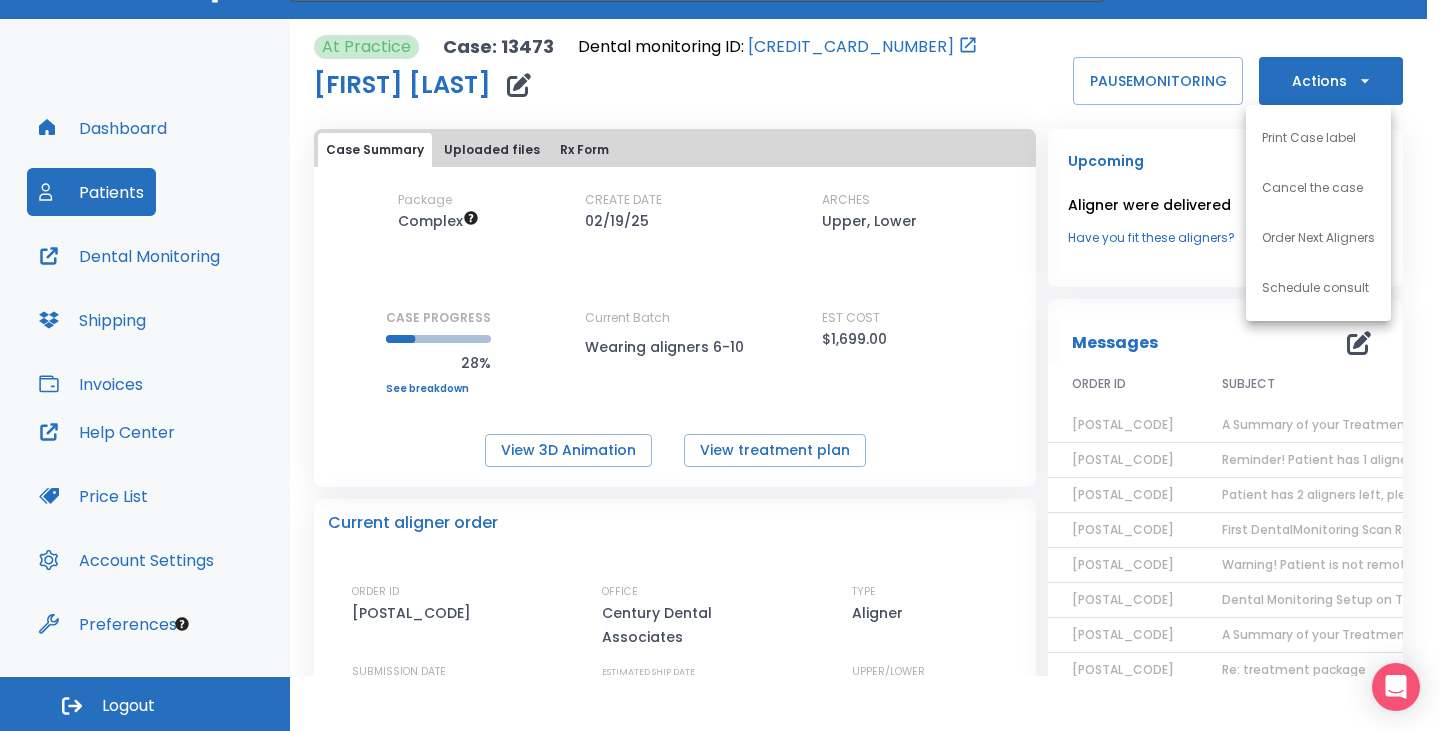 click at bounding box center (720, 365) 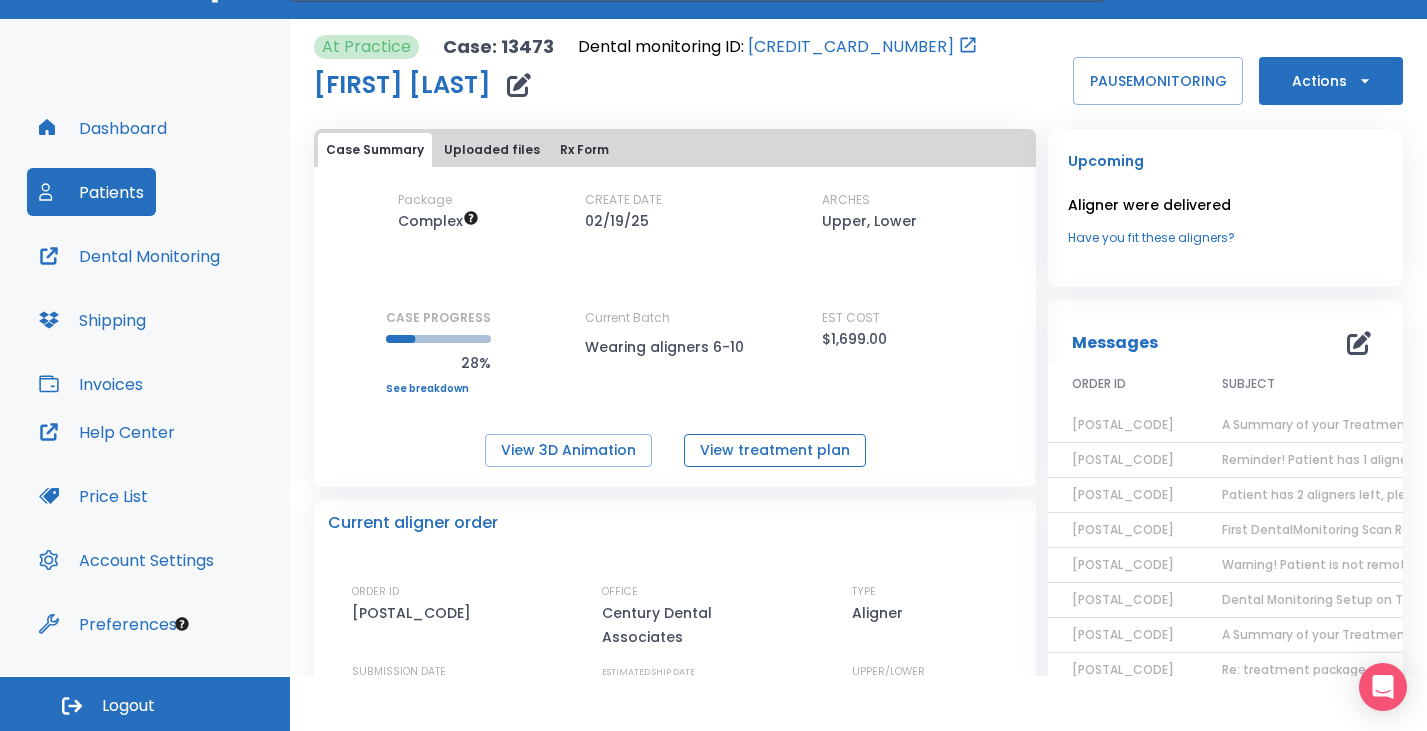 click on "View treatment plan" at bounding box center (775, 450) 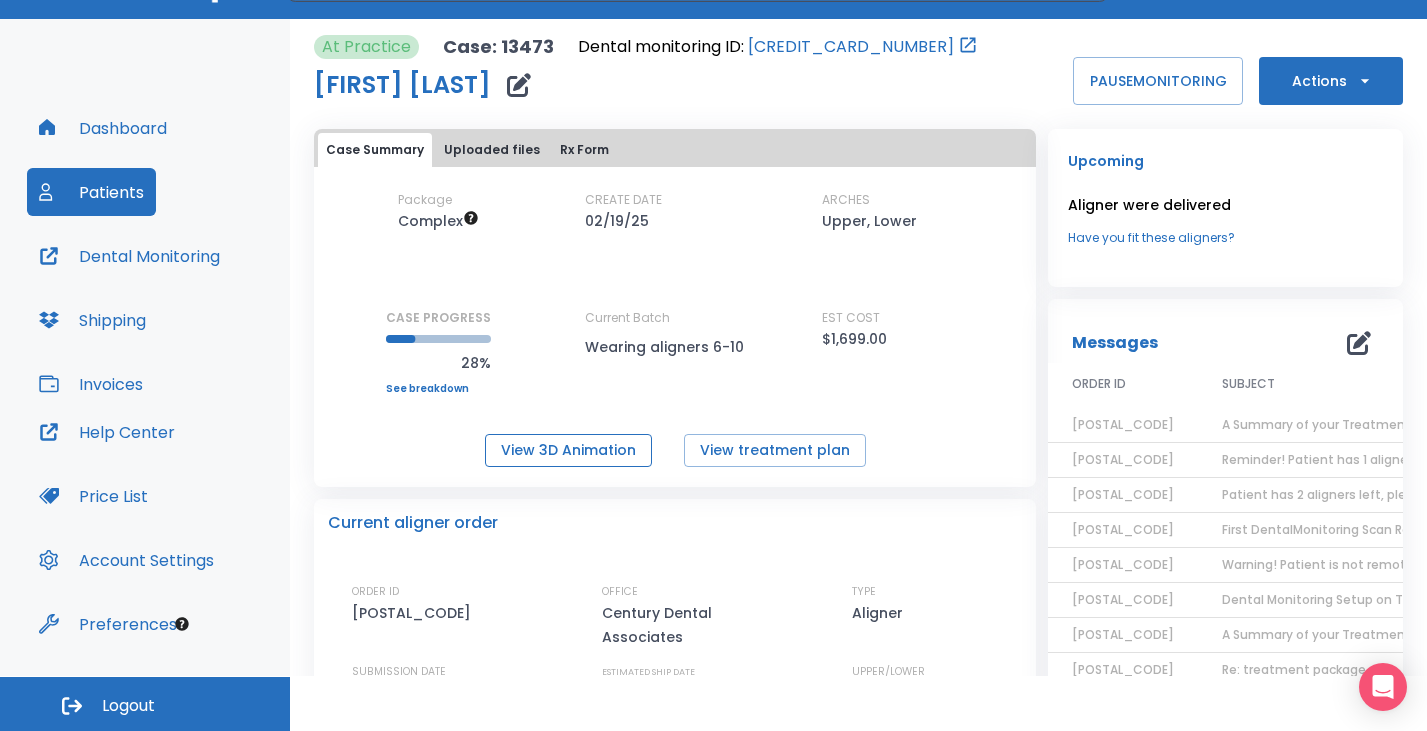 click on "View 3D Animation" at bounding box center (568, 450) 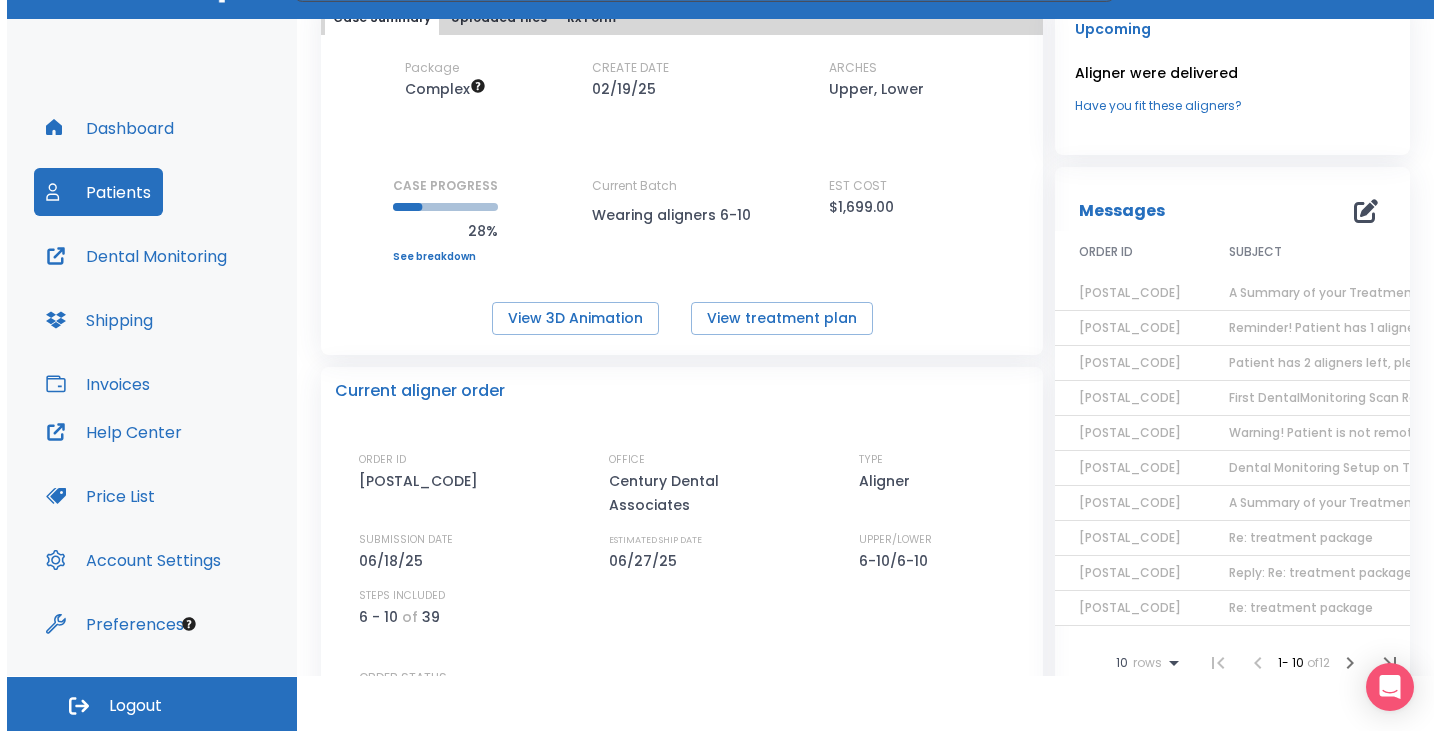 scroll, scrollTop: 100, scrollLeft: 0, axis: vertical 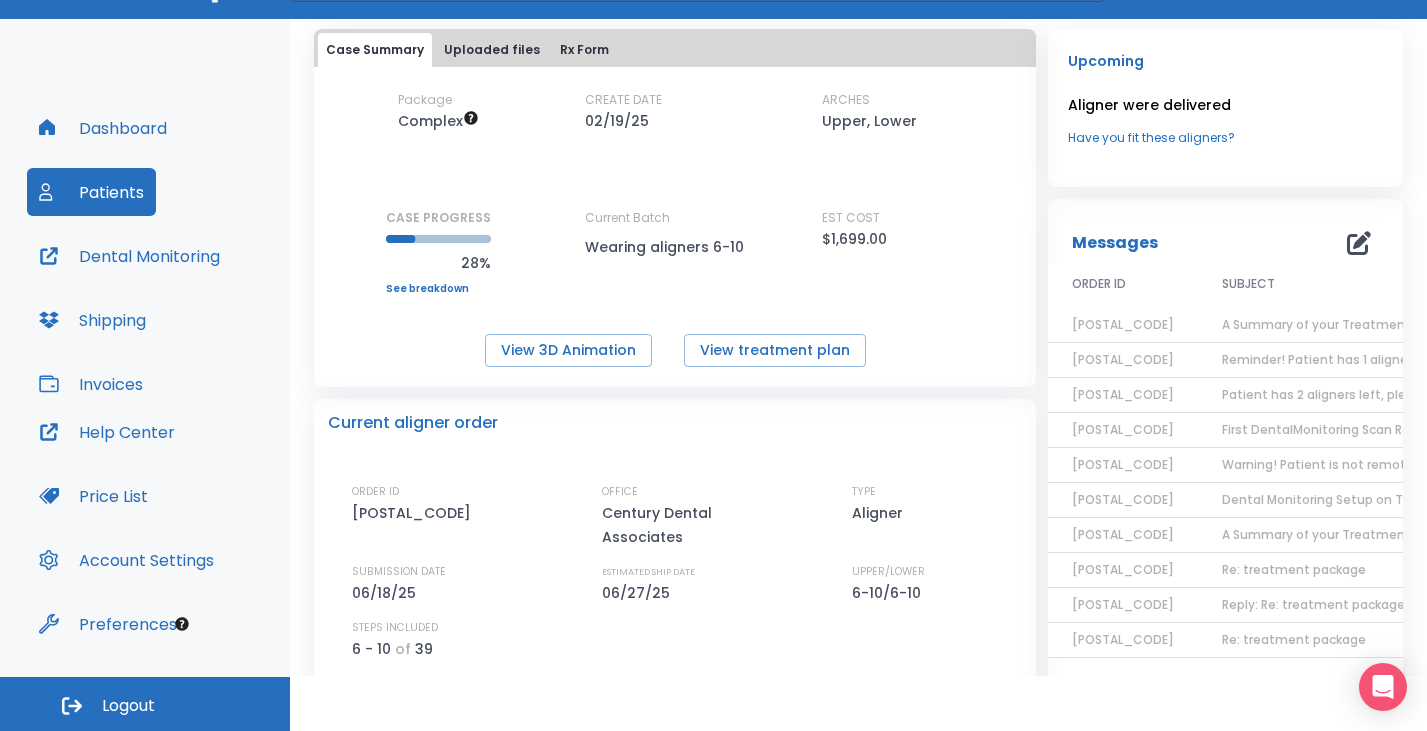 click on "Patient has 2 aligners left, please order next set!" at bounding box center (1372, 394) 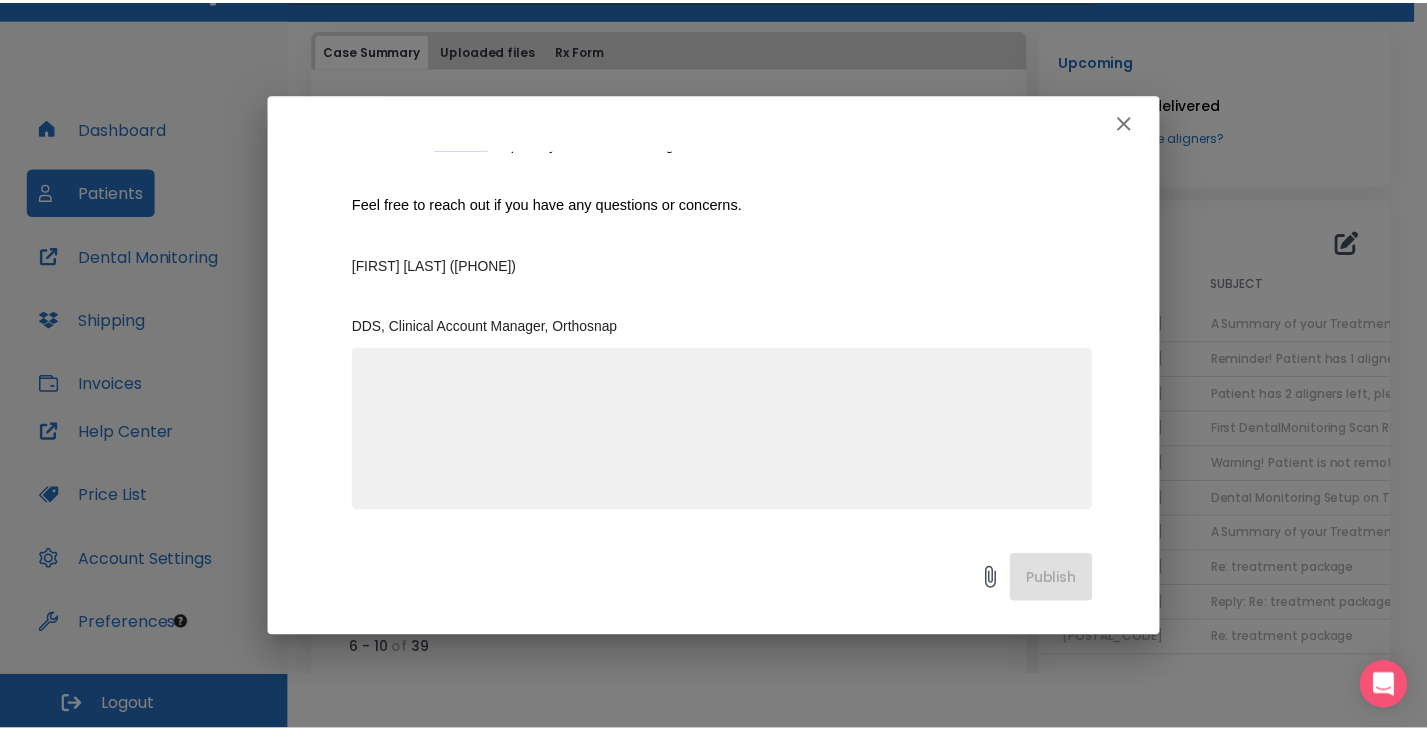 scroll, scrollTop: 0, scrollLeft: 0, axis: both 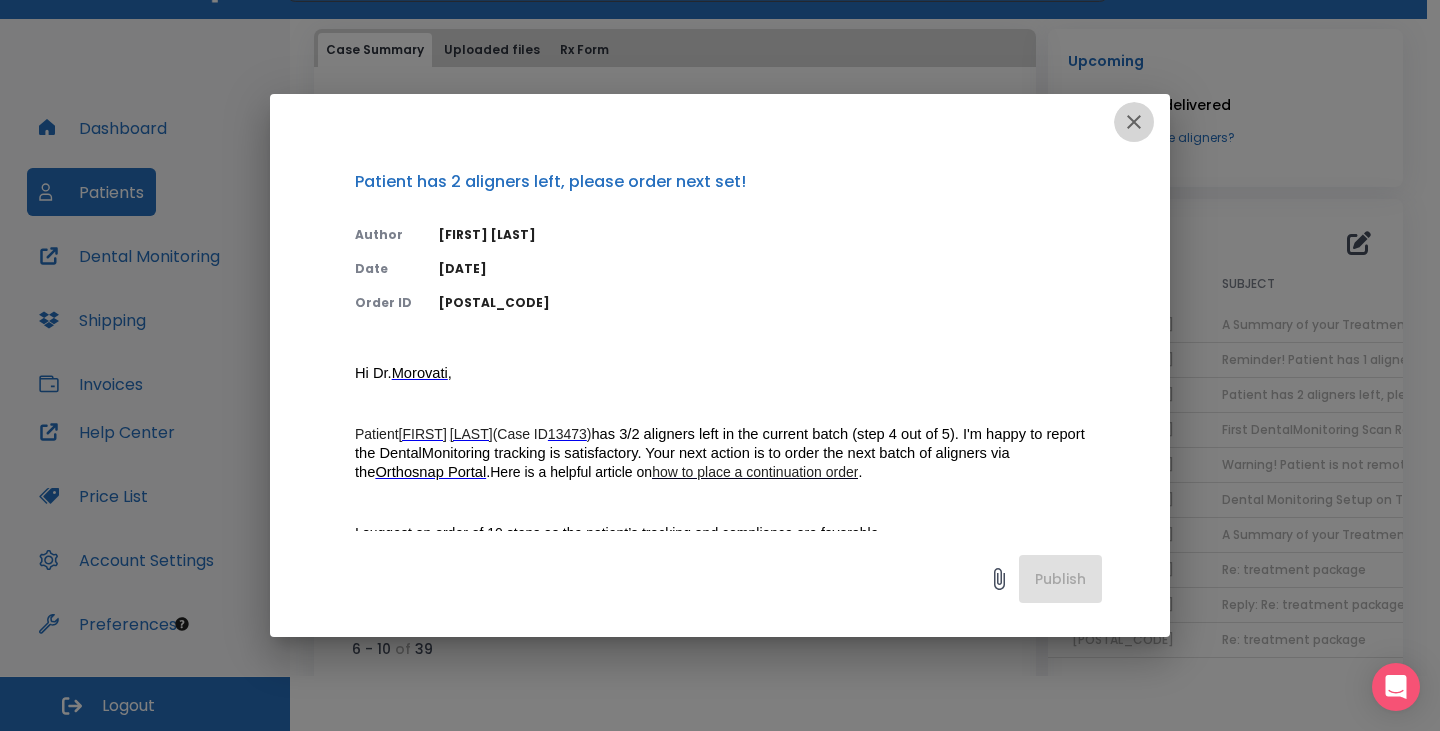 click 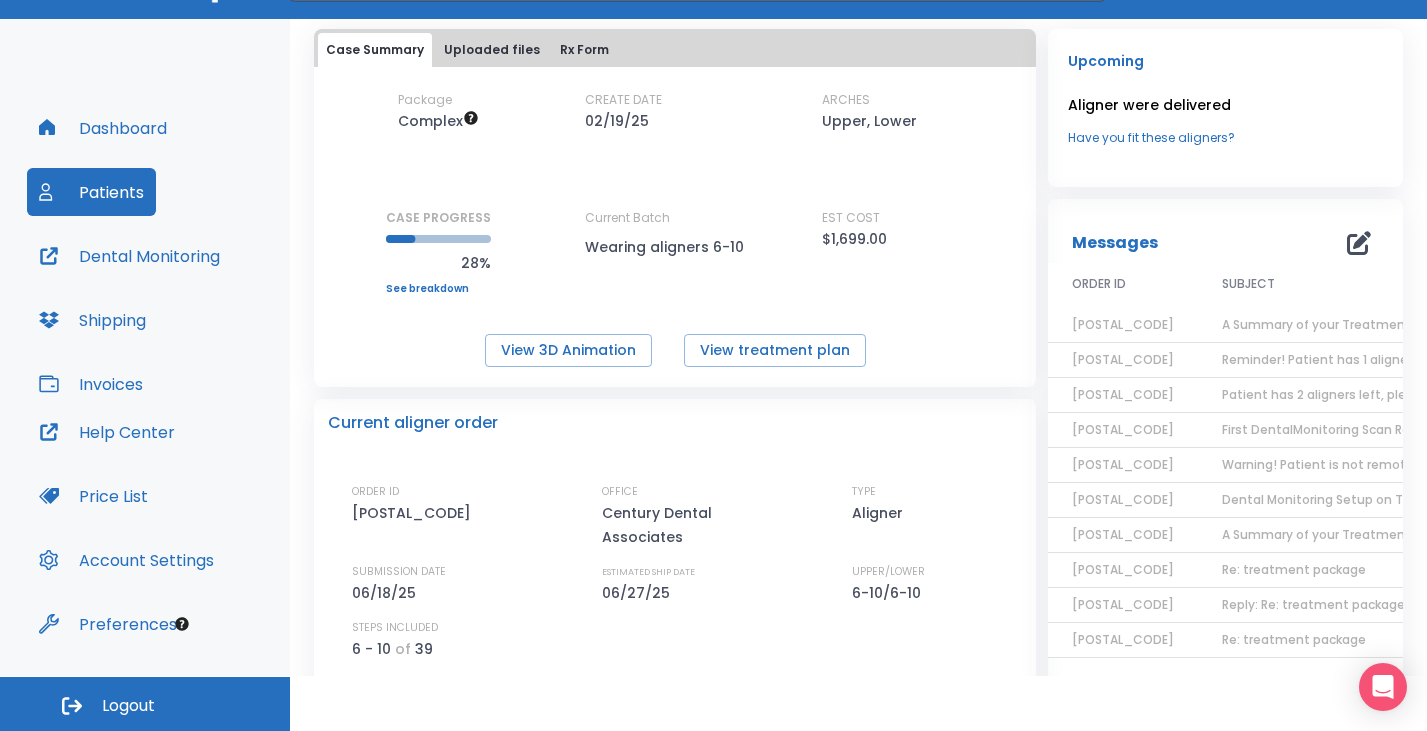 click on "Reminder! Patient has 1 aligners left, please order next set!" at bounding box center (1404, 359) 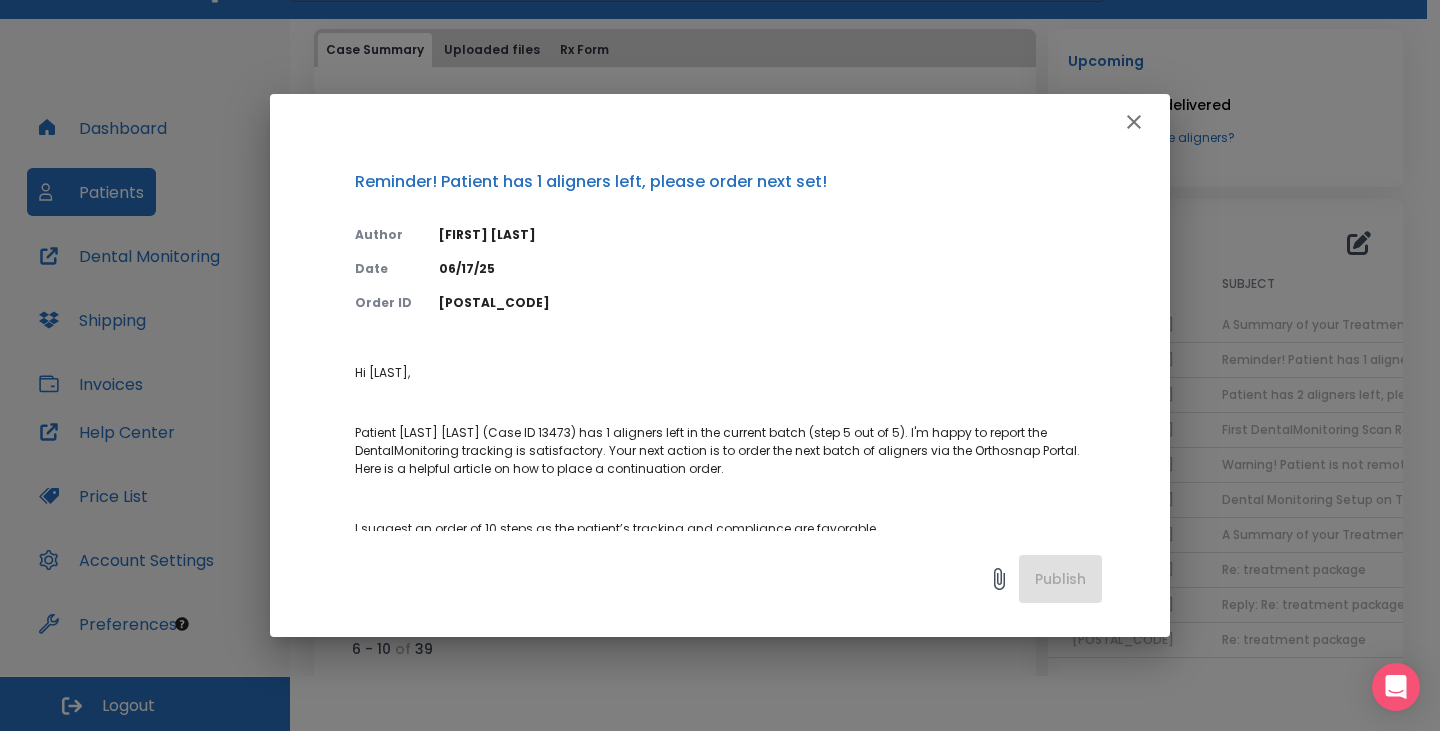 click 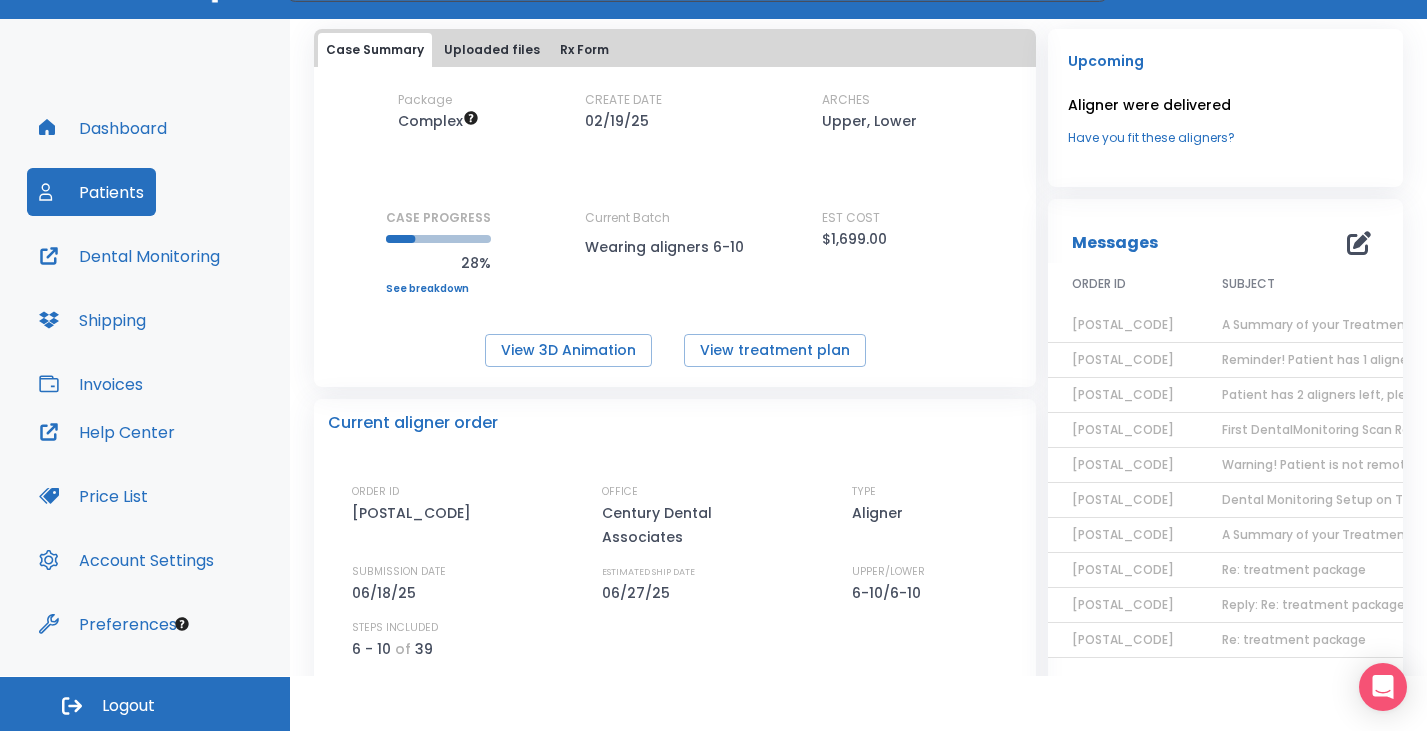 click on "A Summary of your Treatment" at bounding box center [1316, 324] 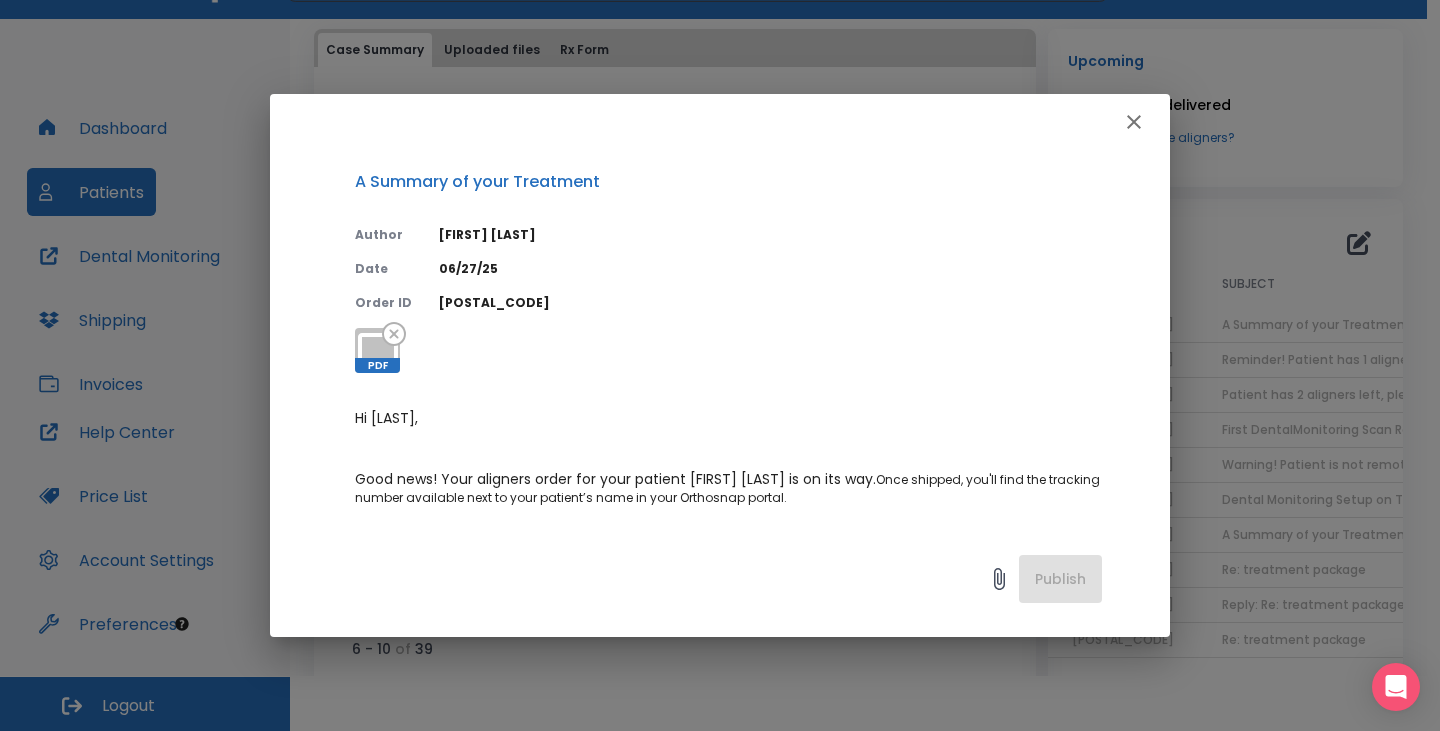 click 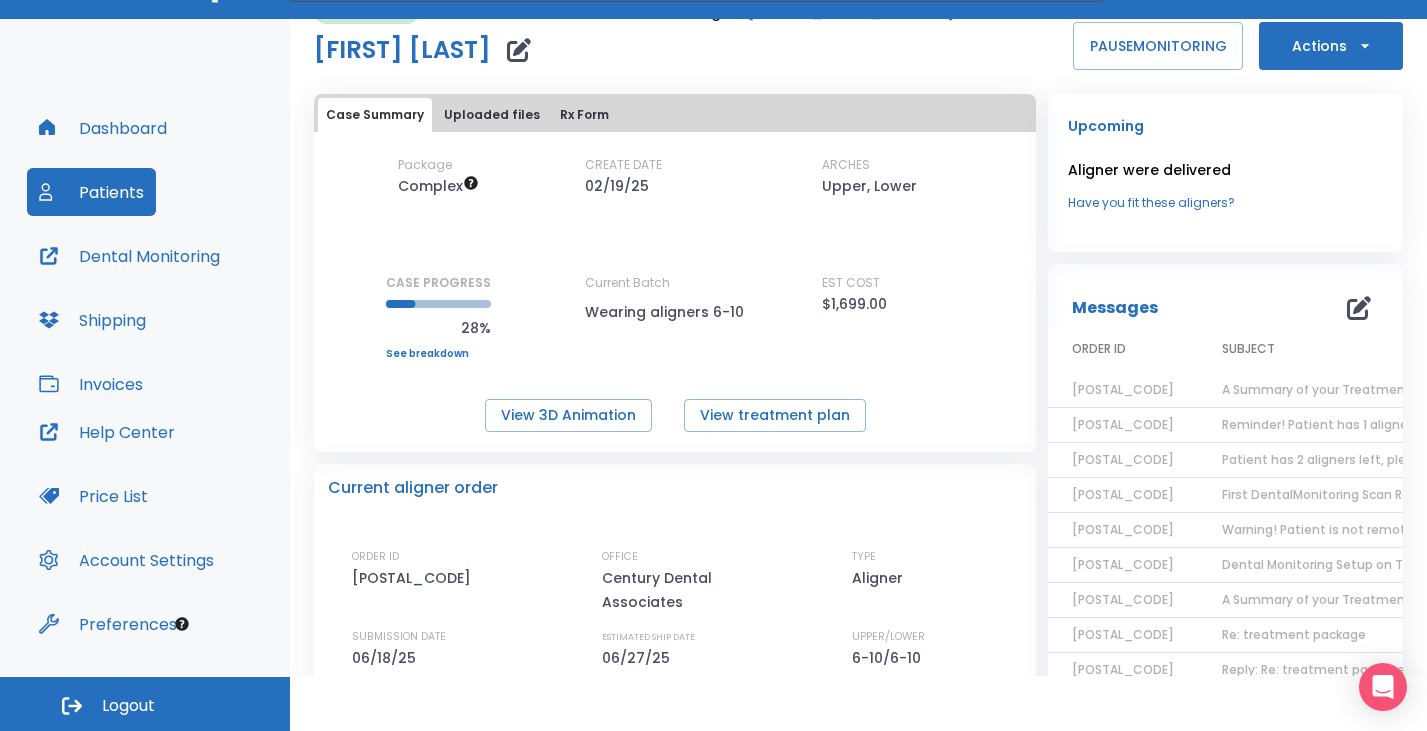 scroll, scrollTop: 0, scrollLeft: 0, axis: both 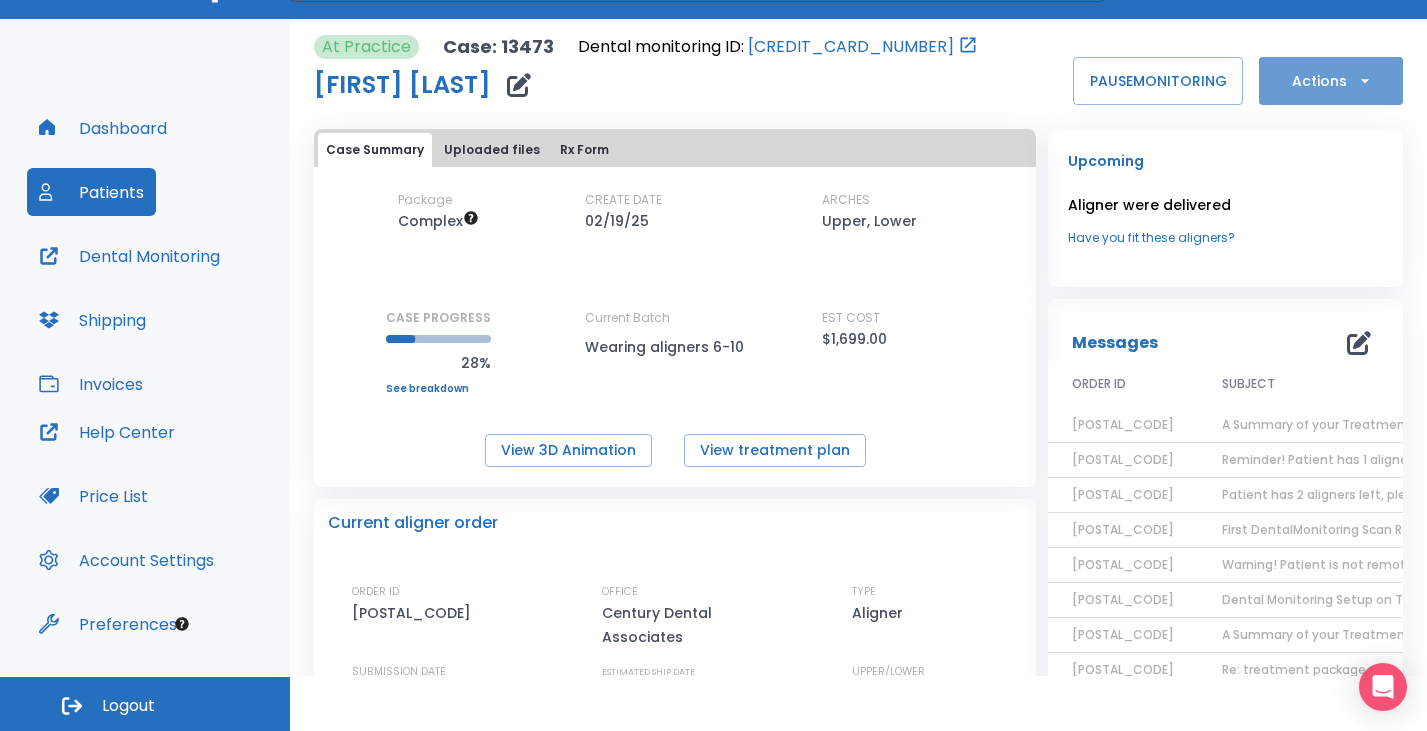click 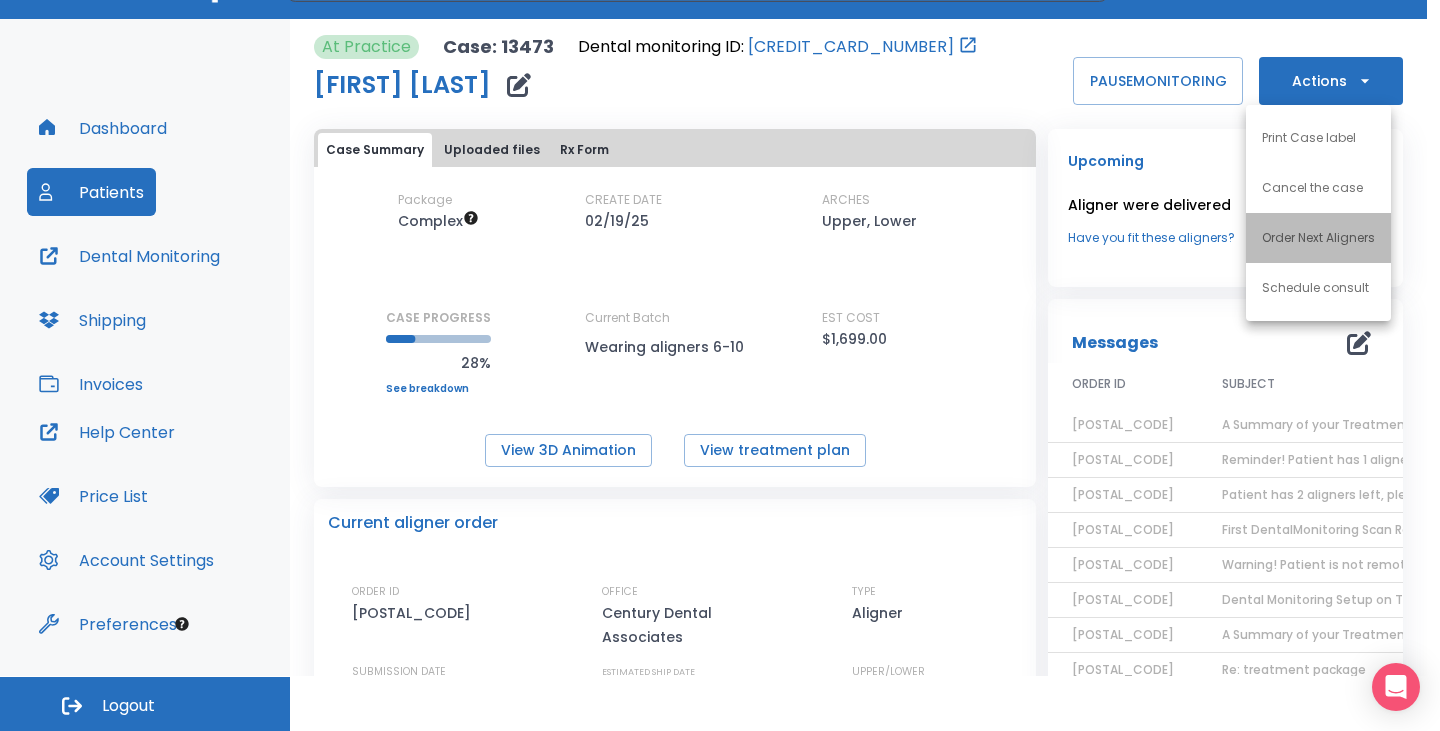 click on "Order Next Aligners" at bounding box center [1318, 238] 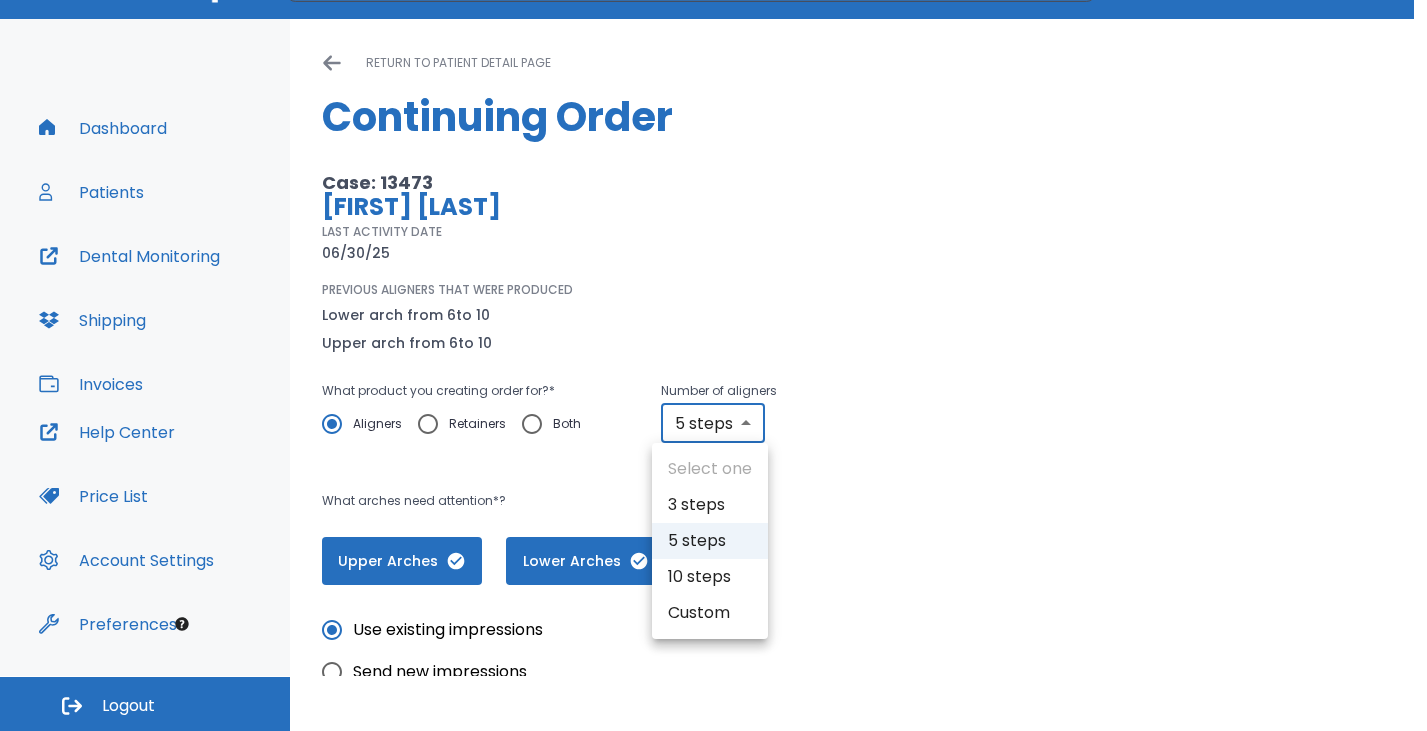 click on "​ 2 [LAST] Dashboard Patients Dental Monitoring Shipping Invoices Help Center Price List Account Settings Preferences Logout Please, wait until data(files) saving will have finished return to patient detail page Continuing Order Case: 13473 [FIRST] [LAST] LAST ACTIVITY DATE [DATE] PREVIOUS ALIGNERS THAT WERE PRODUCED Lower arch from 6 to 10 Upper arch from 6 to 10 What product you creating order for? * Aligners Retainers Both Number of aligners 5 steps 5 ​ What arches need attention*? Upper Arches Lower Arches Use existing impressions Send new impressions Recent Impression Info Awaiting Data If you have any additional treatment preferences, please provide them here: x ​ Save as draft Cancel Submit order Select one 3 steps 5 steps 10 steps Custom" at bounding box center [713, 310] 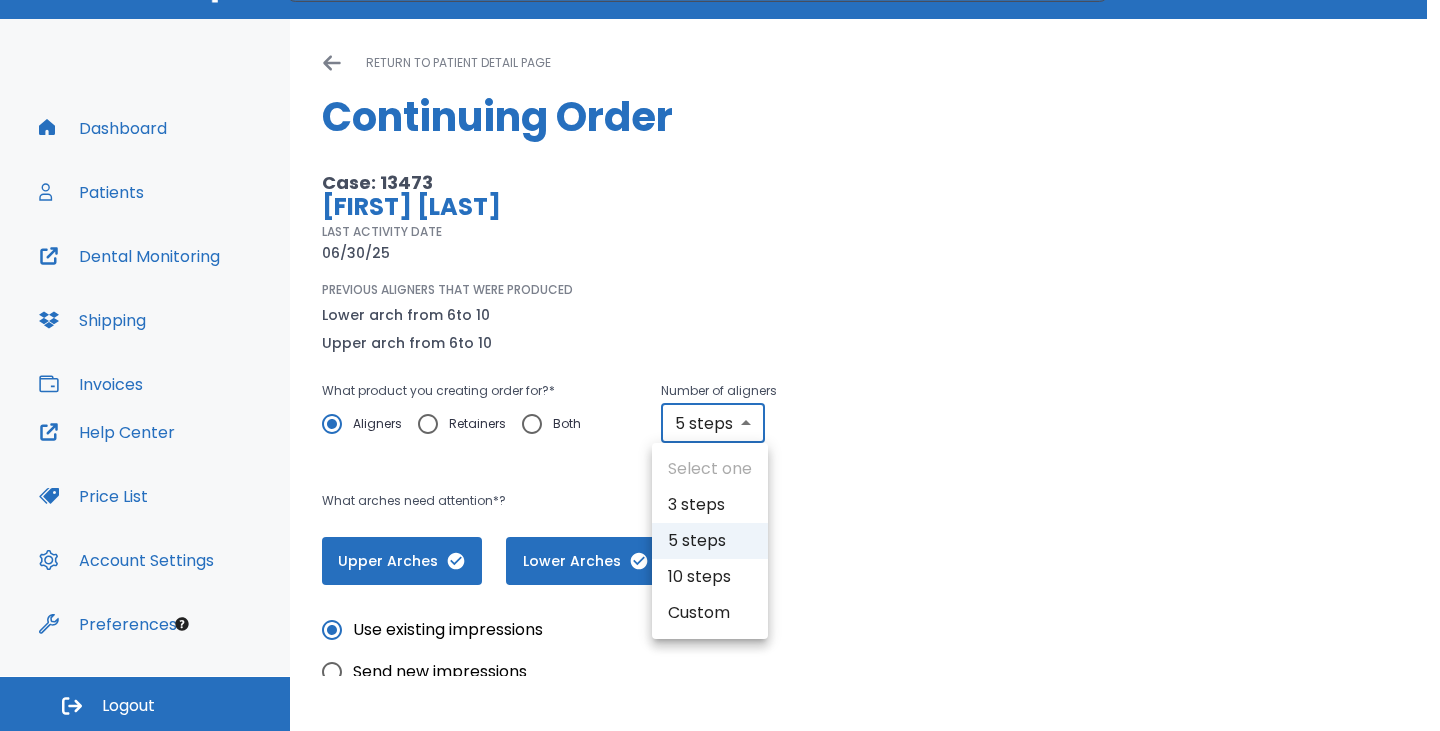 click at bounding box center [720, 365] 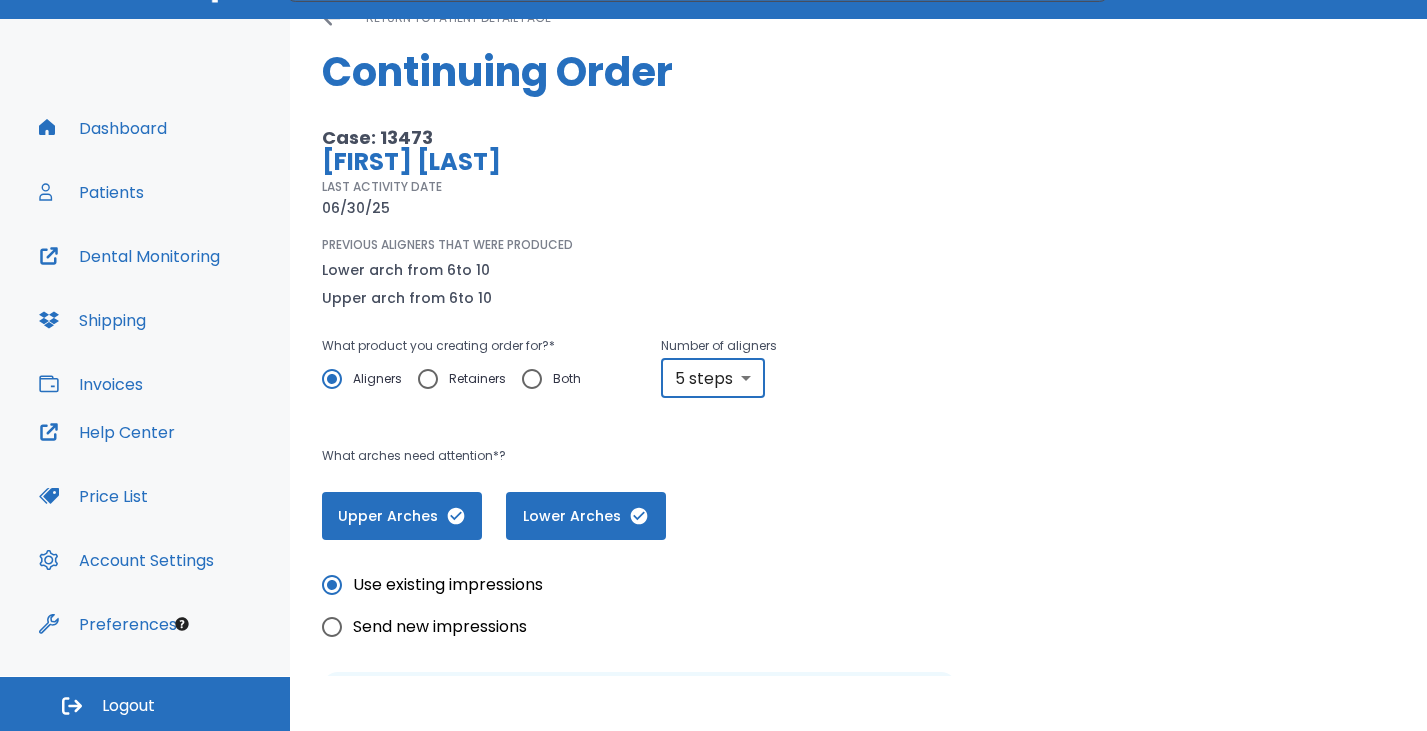scroll, scrollTop: 0, scrollLeft: 0, axis: both 